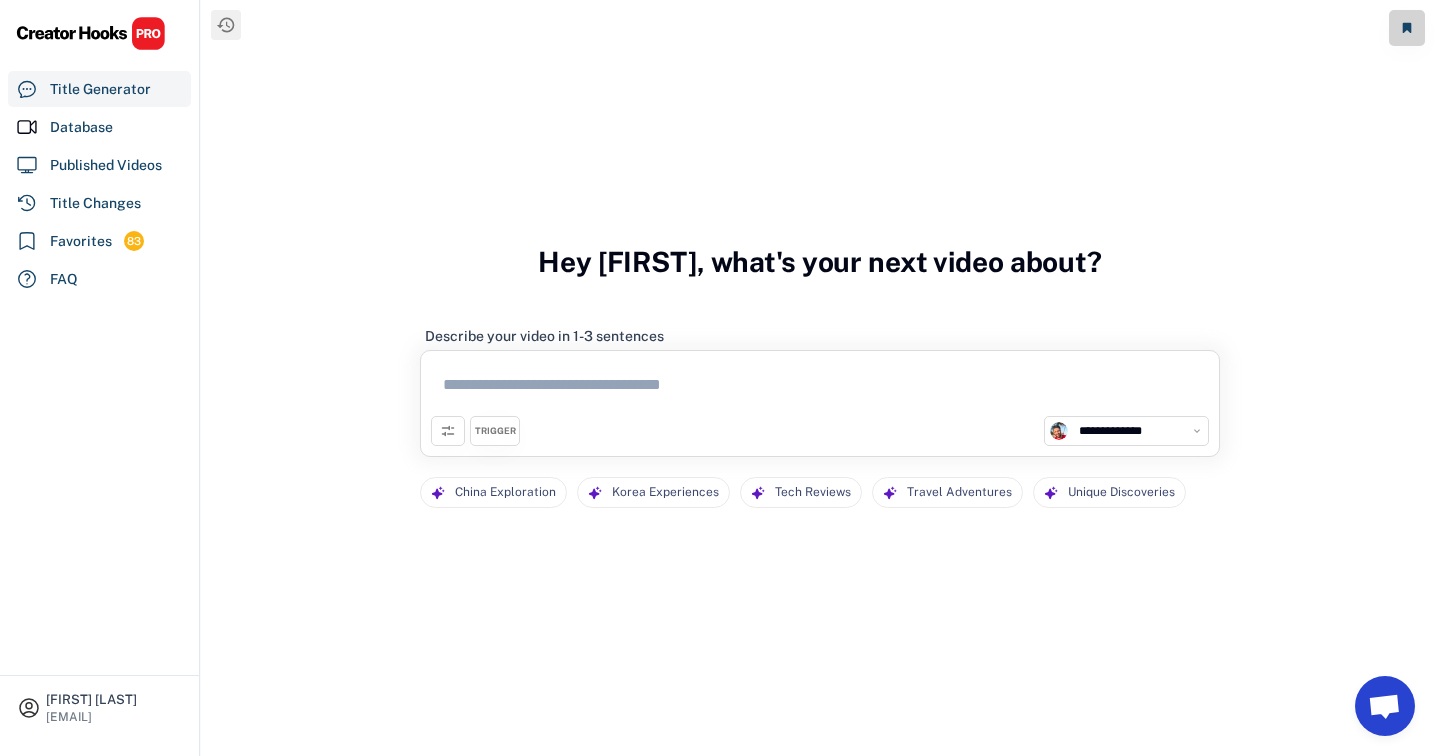 scroll, scrollTop: 0, scrollLeft: 0, axis: both 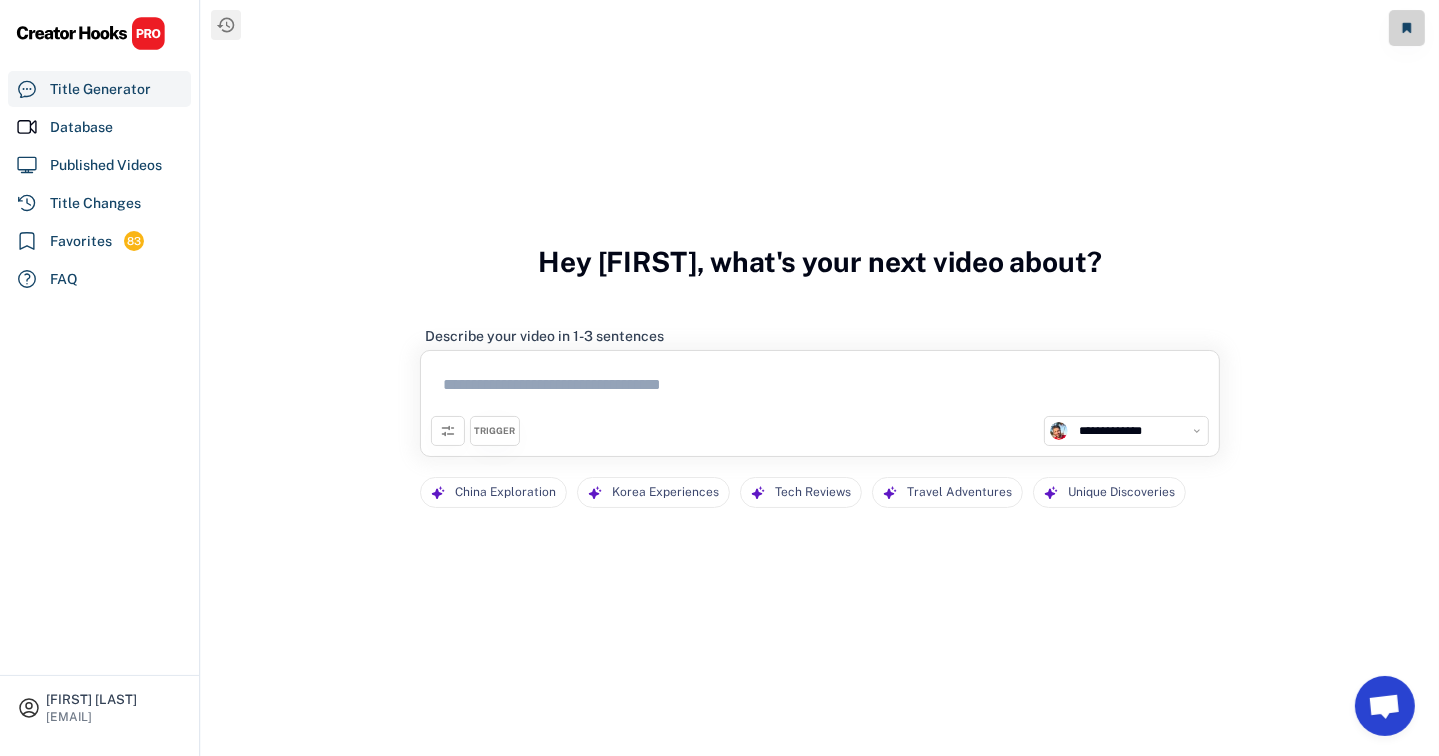 click at bounding box center [820, 388] 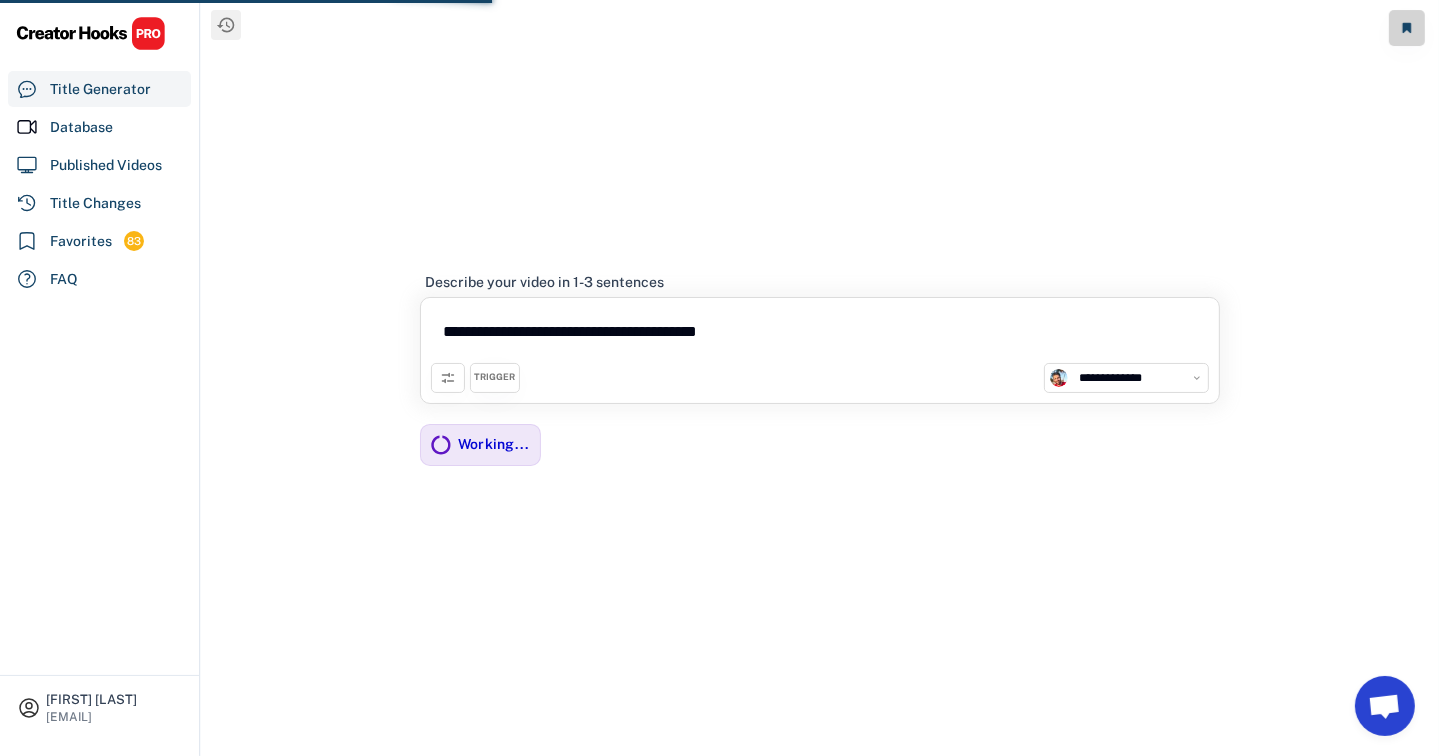 click on "**********" at bounding box center (820, 335) 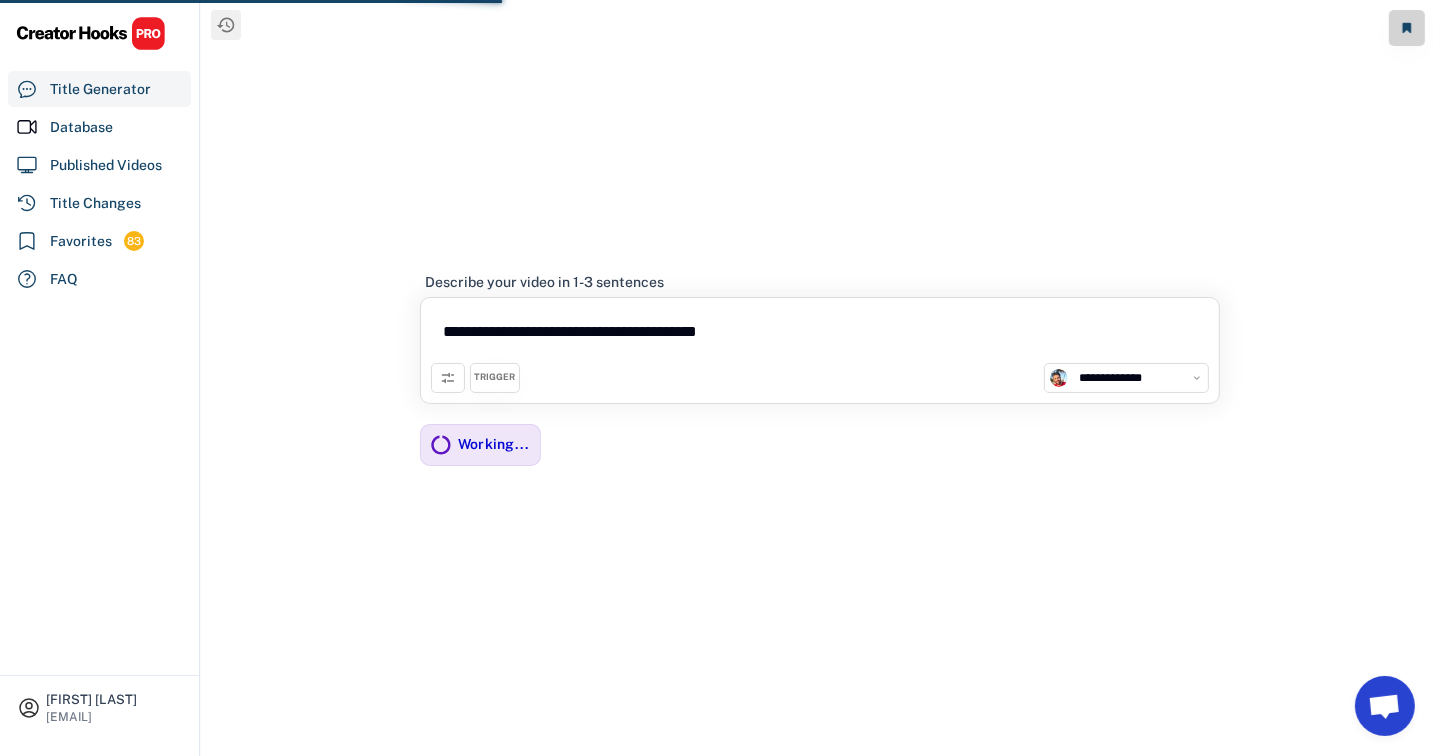 click on "**********" at bounding box center (820, 335) 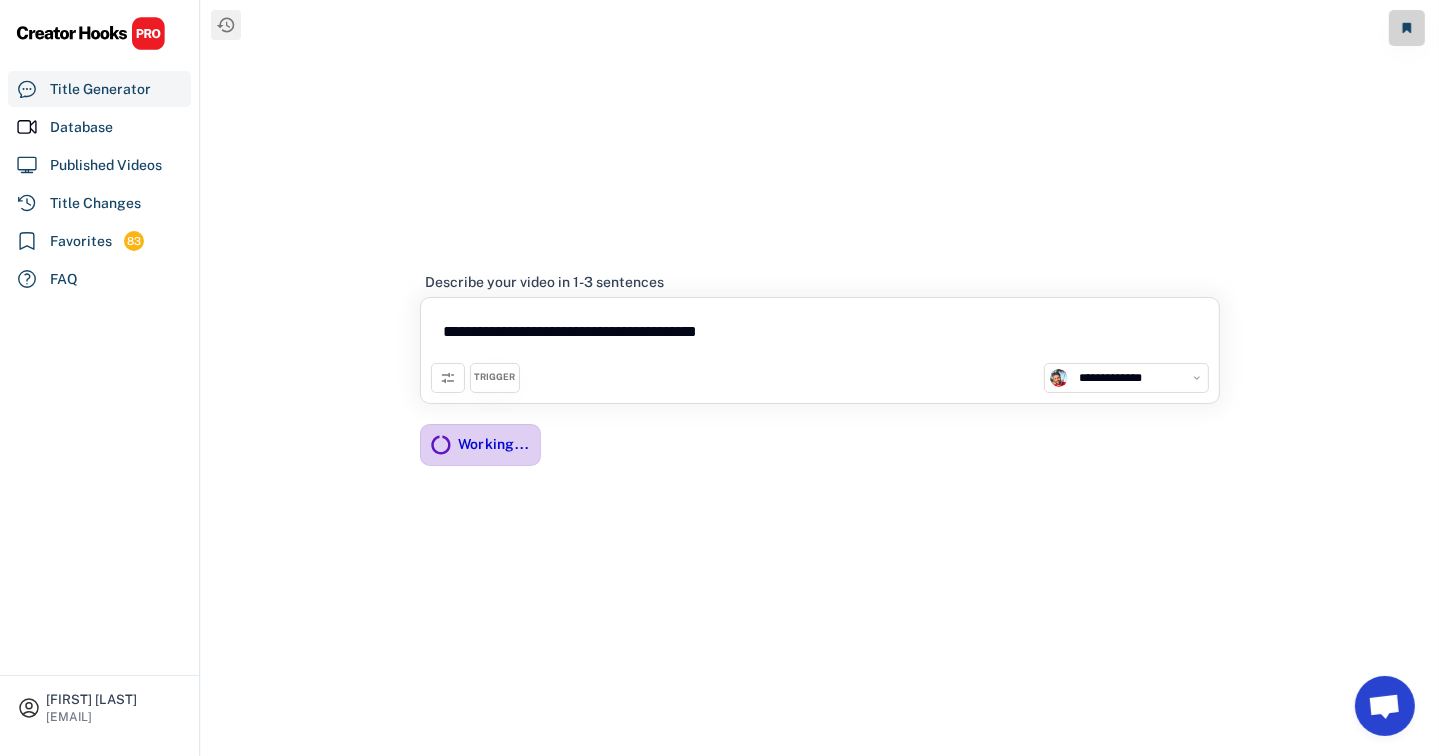 click on "Working..." at bounding box center (494, 444) 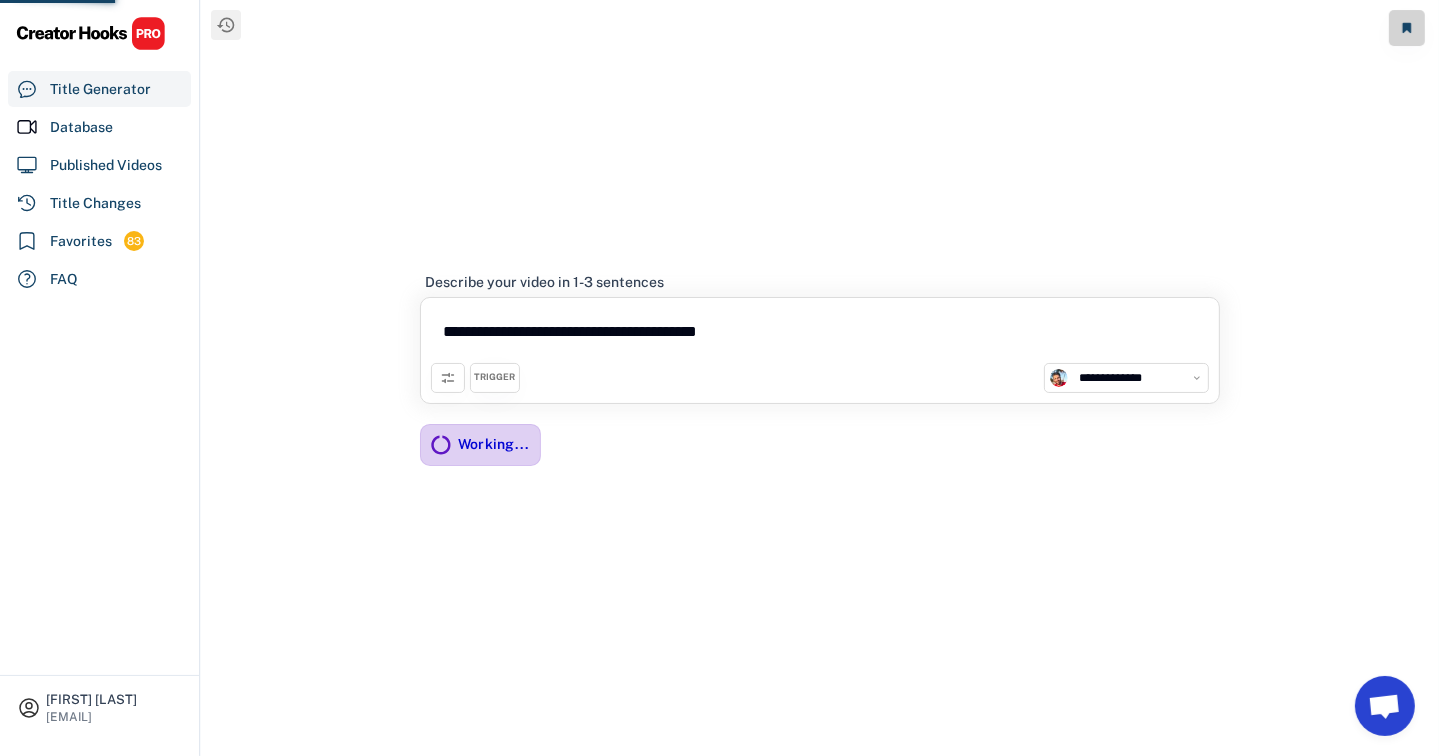 click on "Working..." at bounding box center [494, 444] 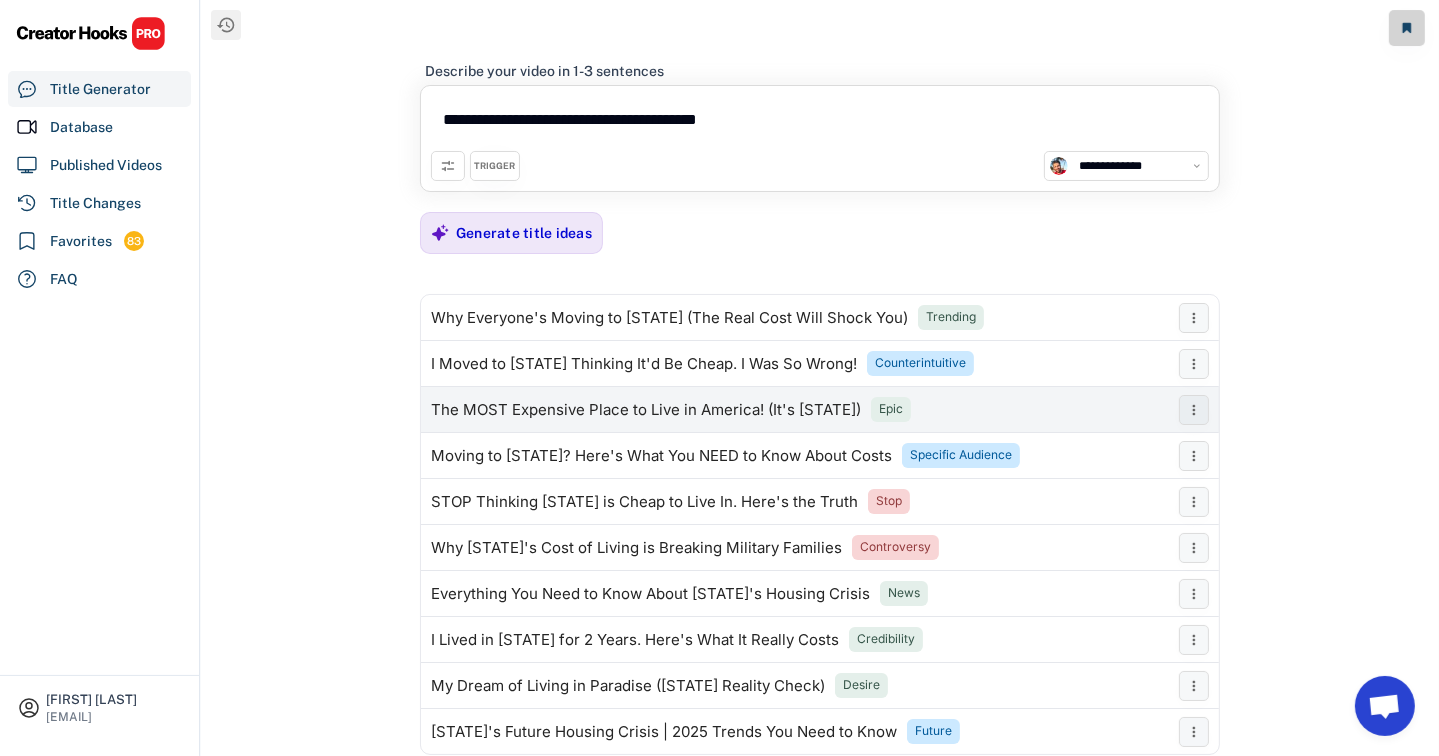 click on "The MOST Expensive Place to Live in America! (It's [STATE]) Epic" at bounding box center (795, 410) 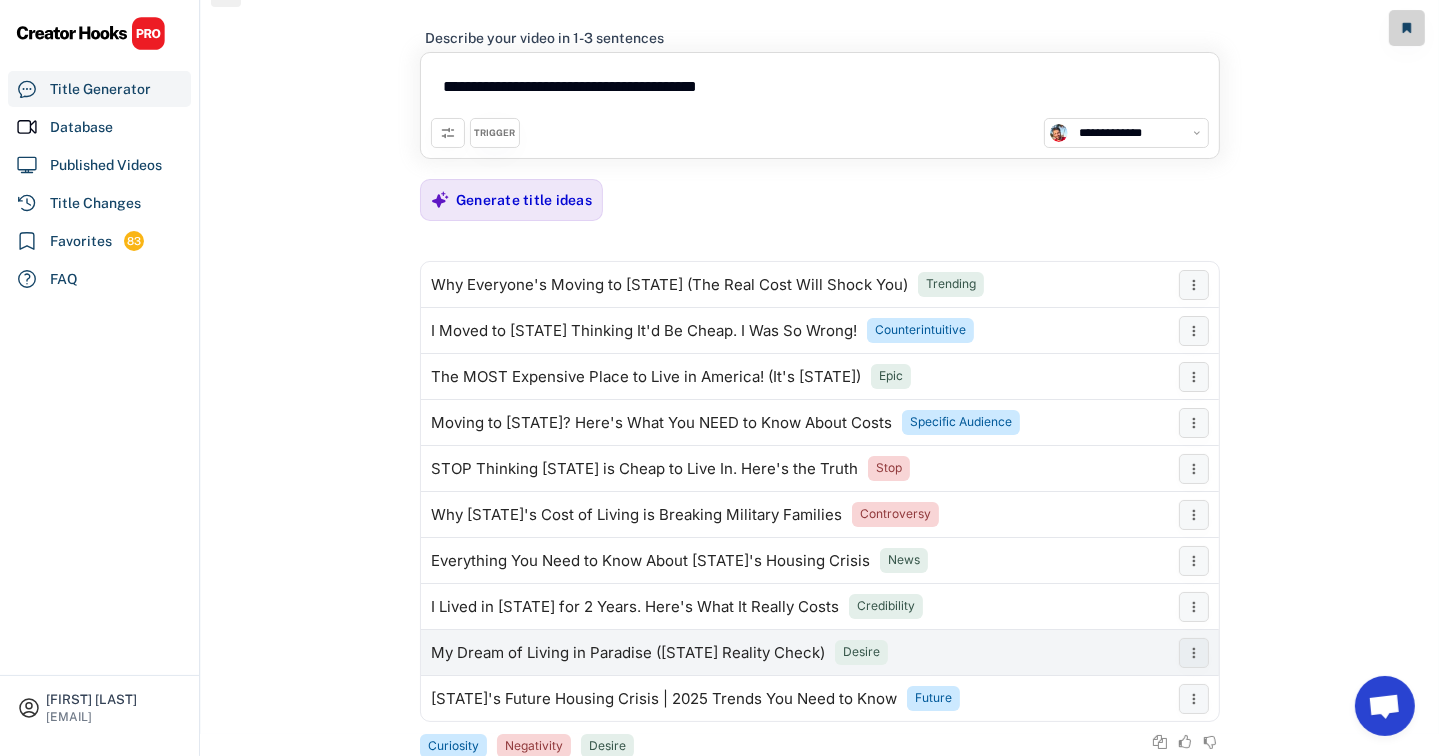 scroll, scrollTop: 85, scrollLeft: 0, axis: vertical 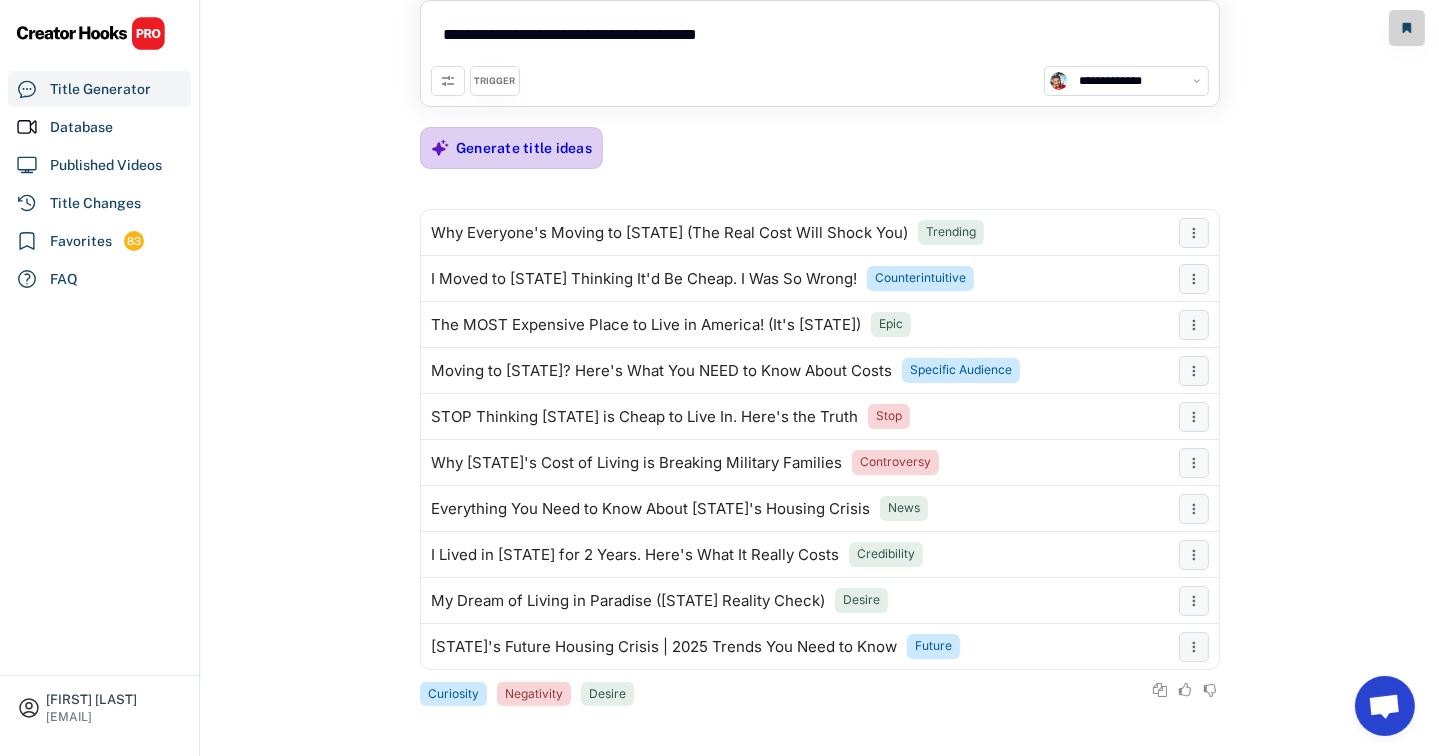 click on "Generate title ideas" at bounding box center (524, 148) 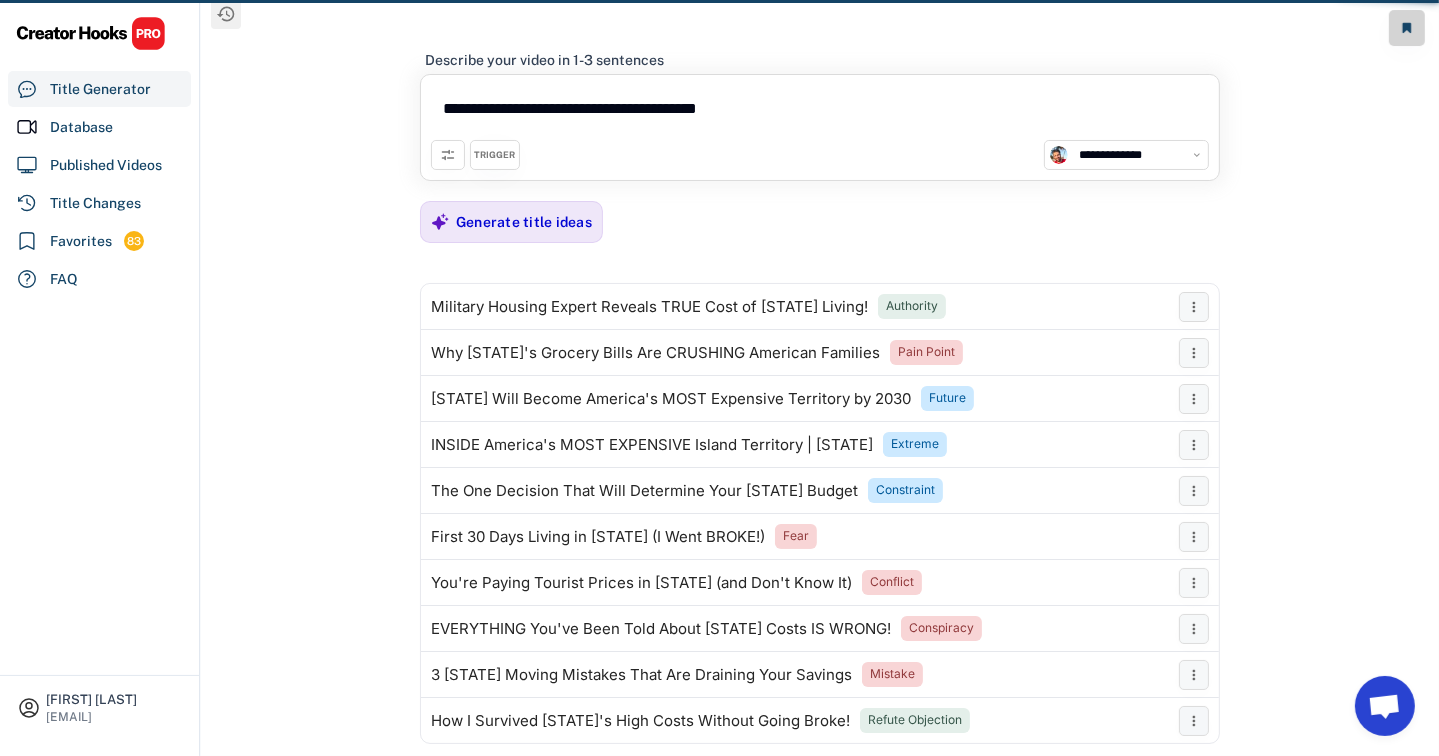 scroll, scrollTop: 85, scrollLeft: 0, axis: vertical 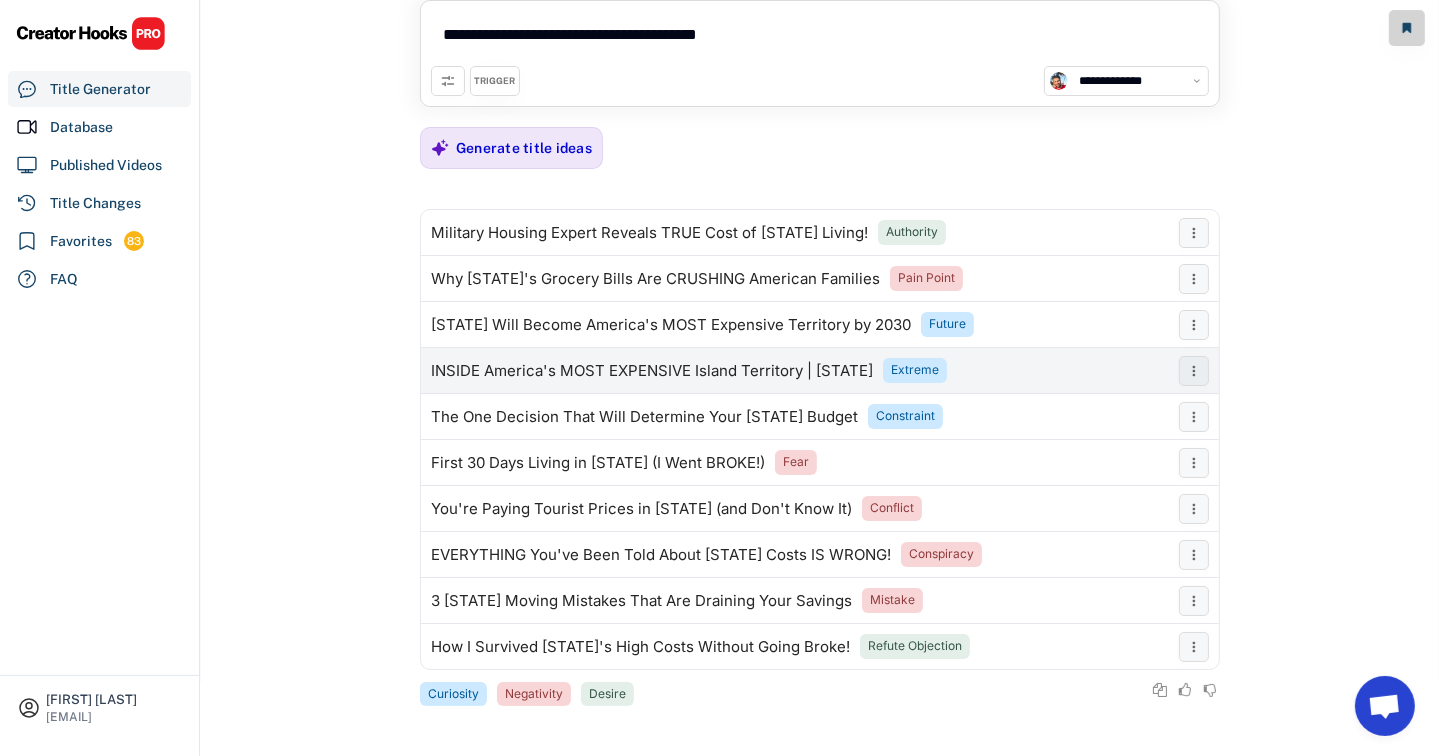 click on "INSIDE America's MOST EXPENSIVE Island Territory | [STATE]" at bounding box center (652, 371) 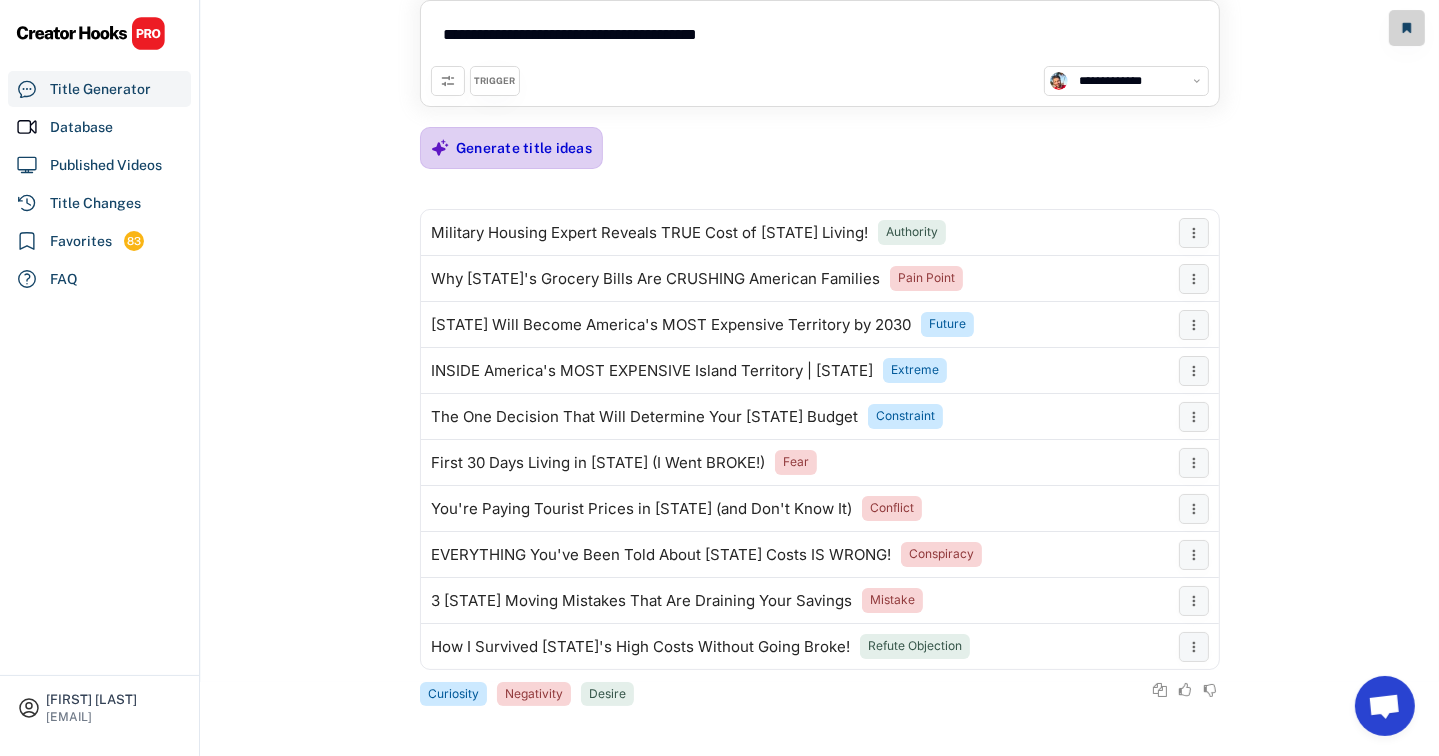 click on "Generate title ideas" at bounding box center (524, 148) 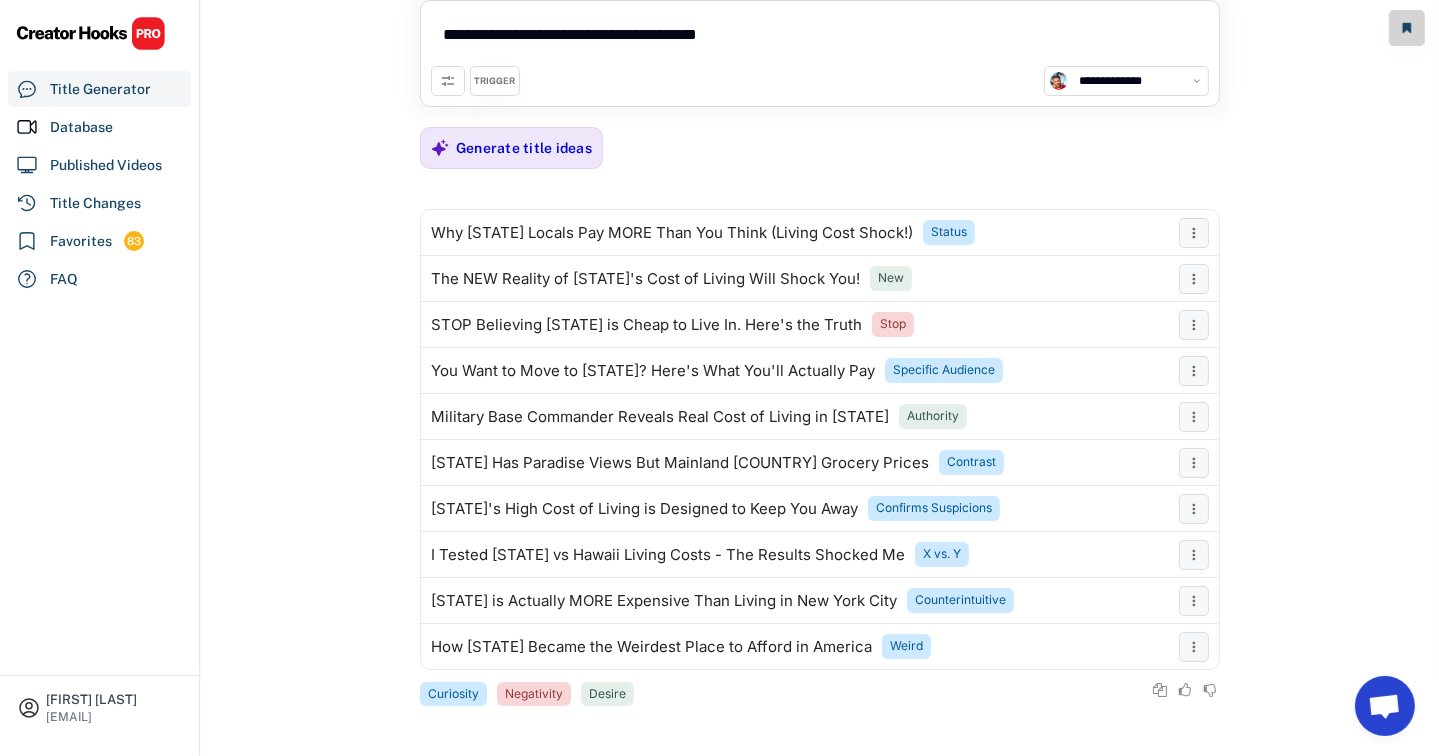 drag, startPoint x: 538, startPoint y: 32, endPoint x: 485, endPoint y: 38, distance: 53.338543 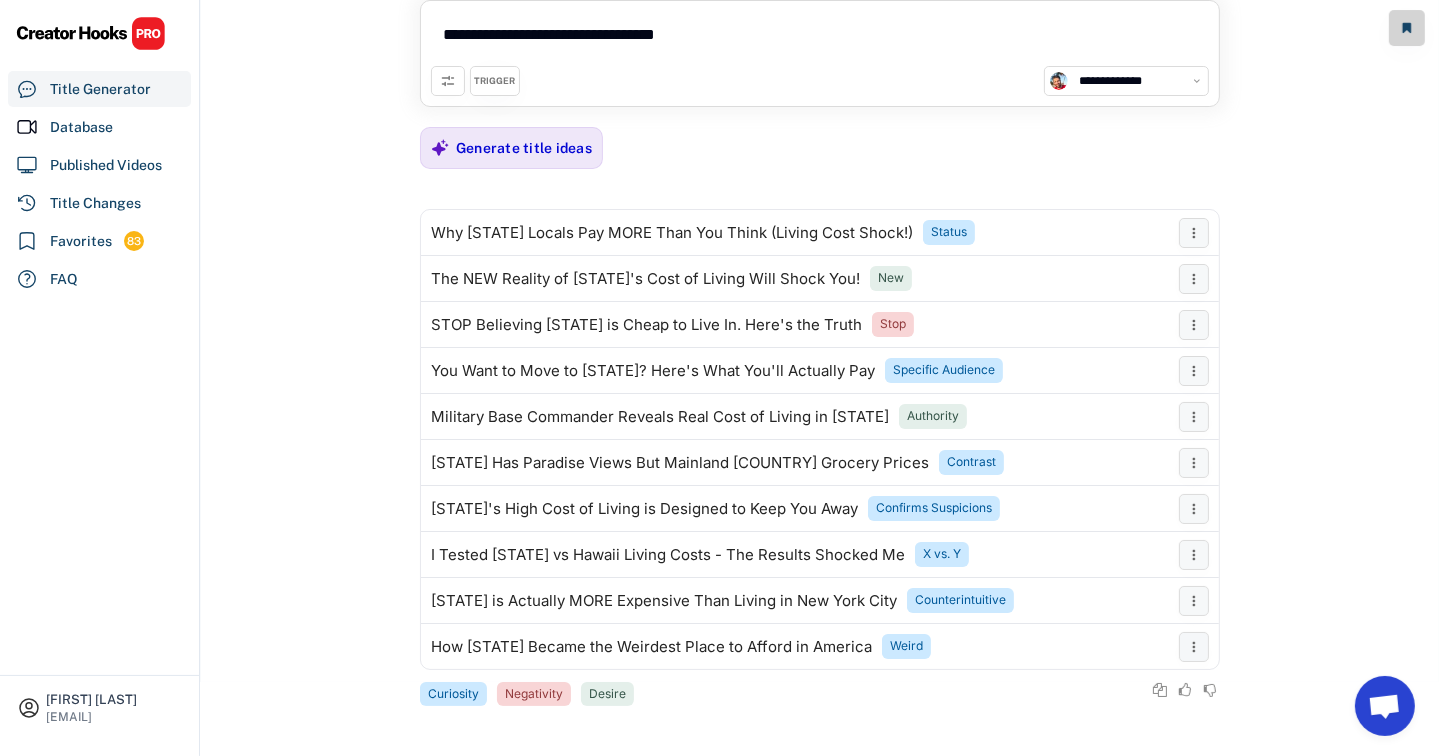 drag, startPoint x: 564, startPoint y: 34, endPoint x: 624, endPoint y: 44, distance: 60.827625 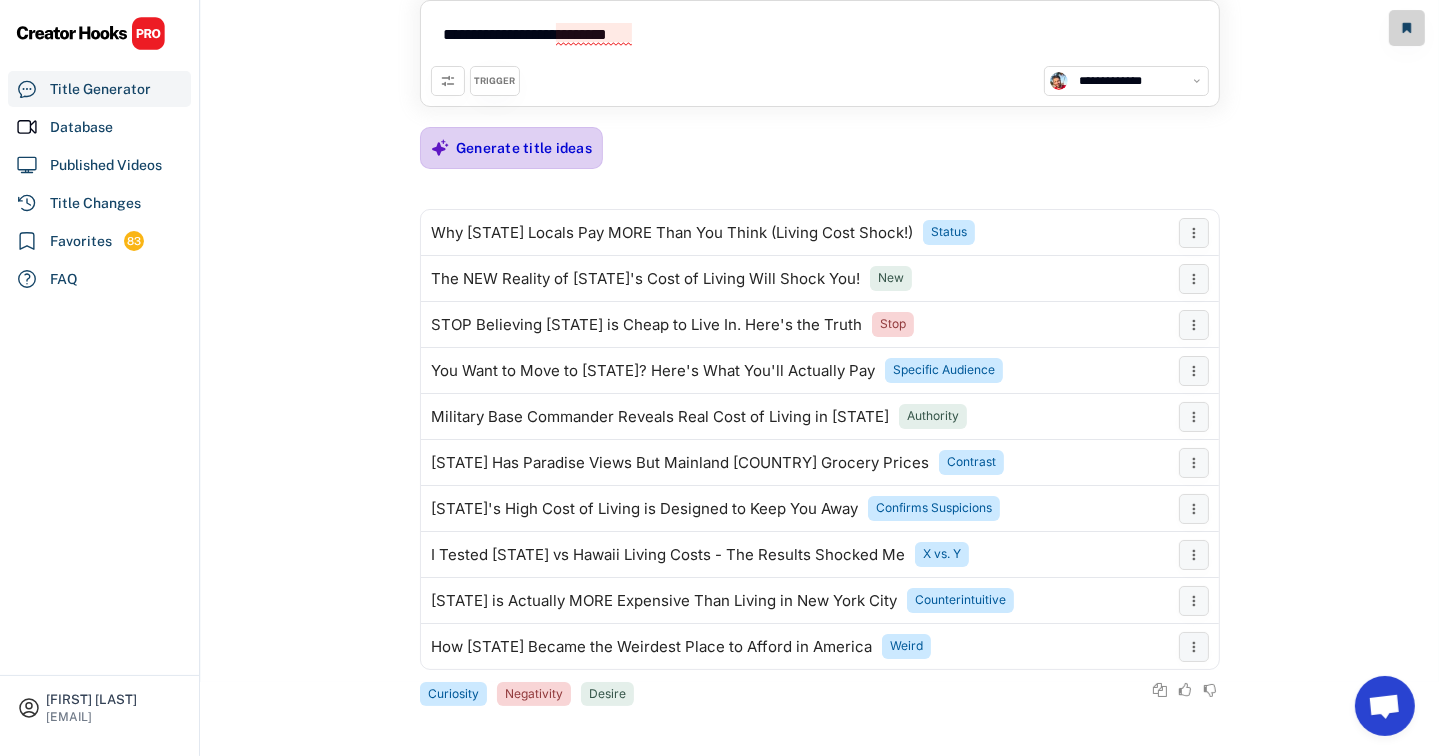 click on "Generate title ideas" at bounding box center (524, 148) 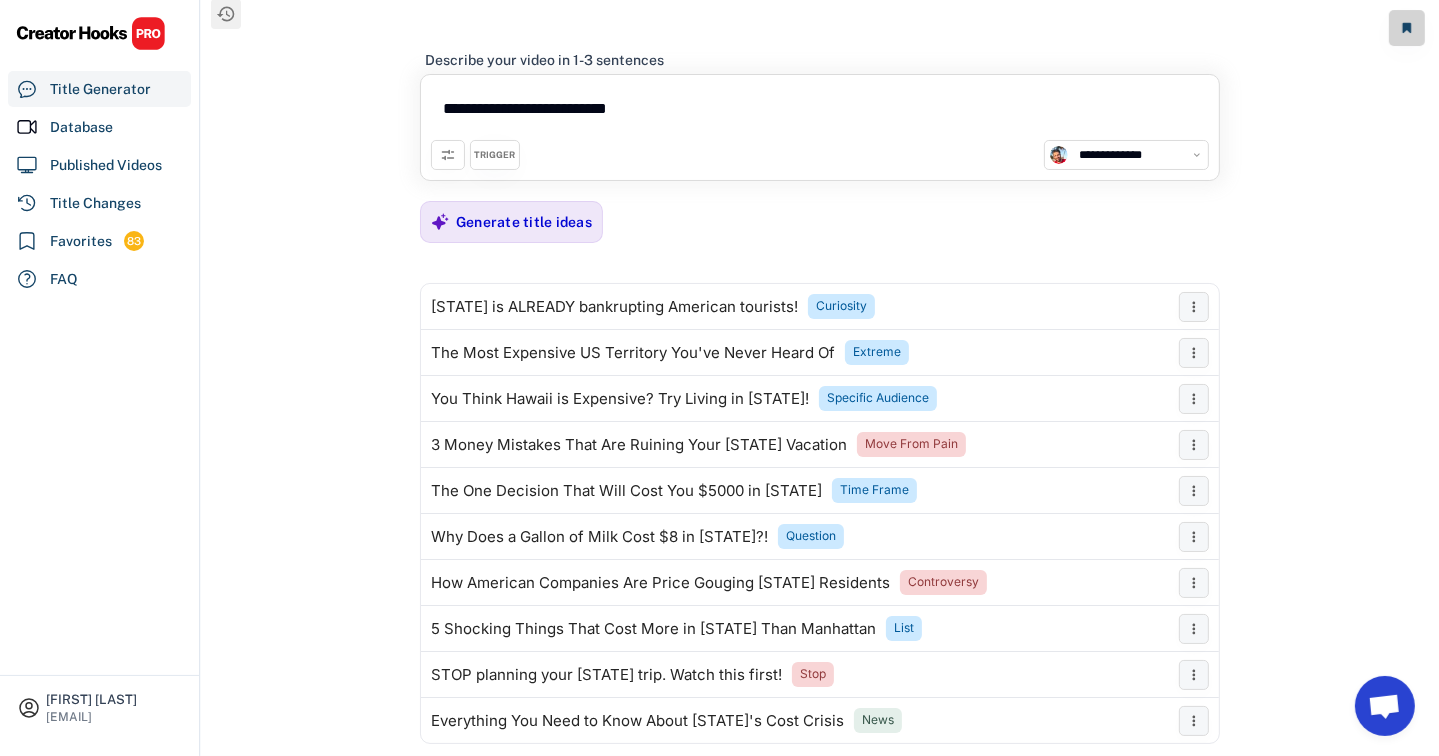 scroll, scrollTop: 85, scrollLeft: 0, axis: vertical 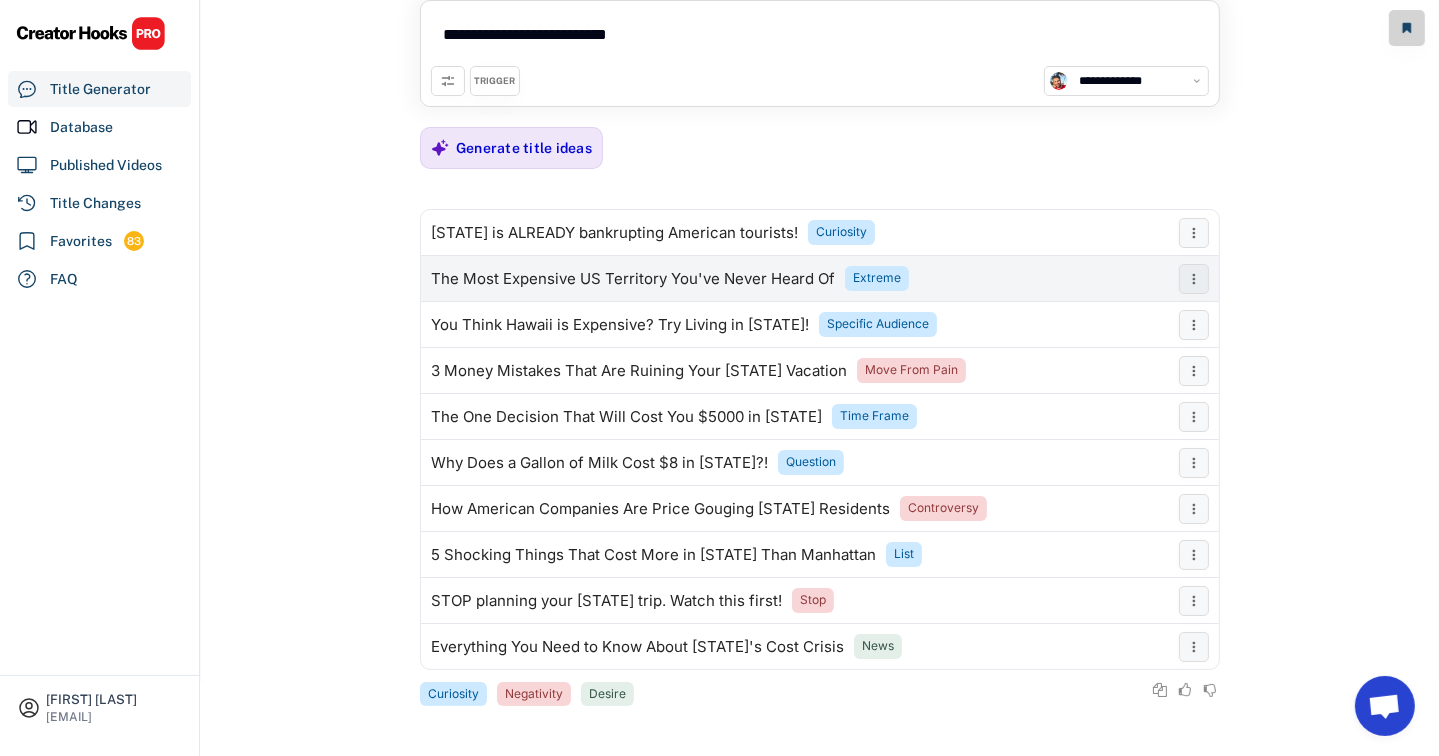 click on "The Most Expensive US Territory You've Never Heard Of" at bounding box center [633, 279] 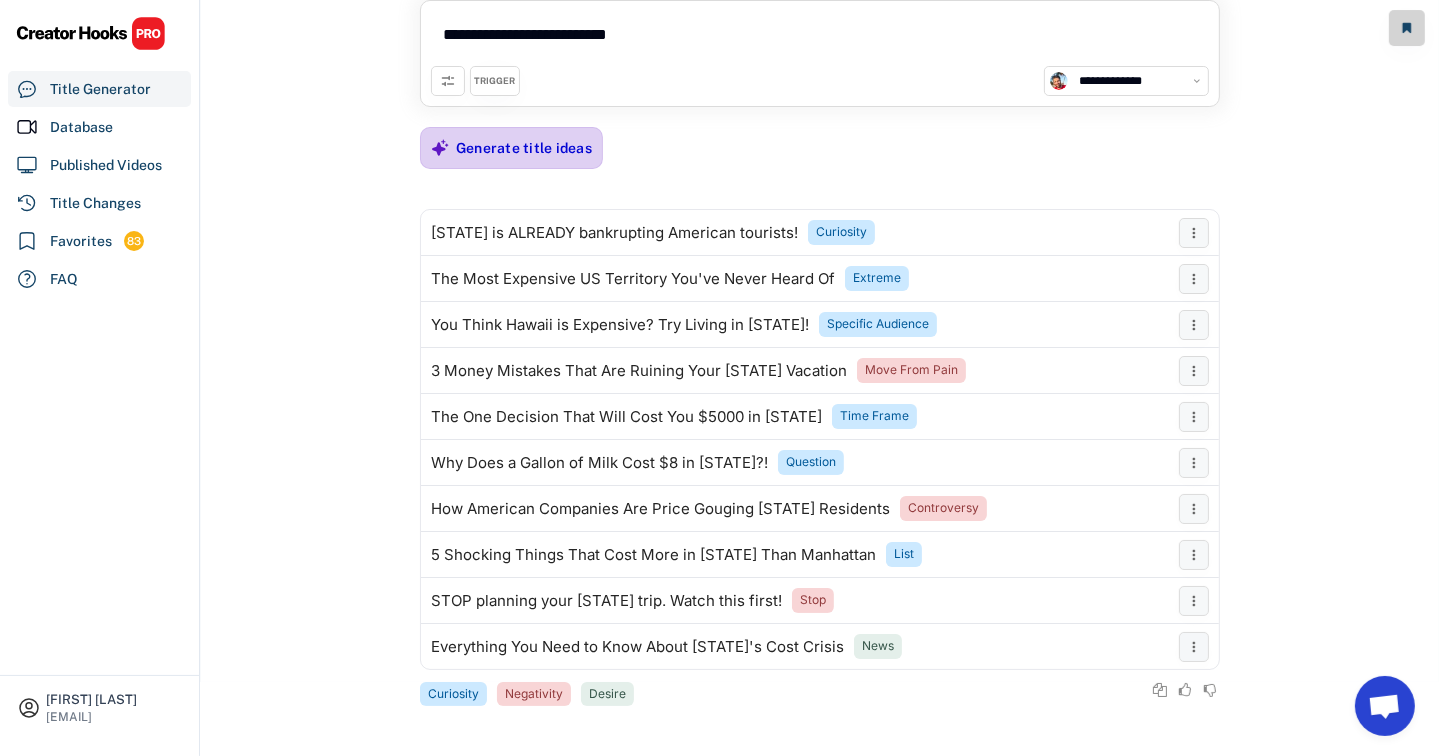 click on "Generate title ideas" at bounding box center (524, 148) 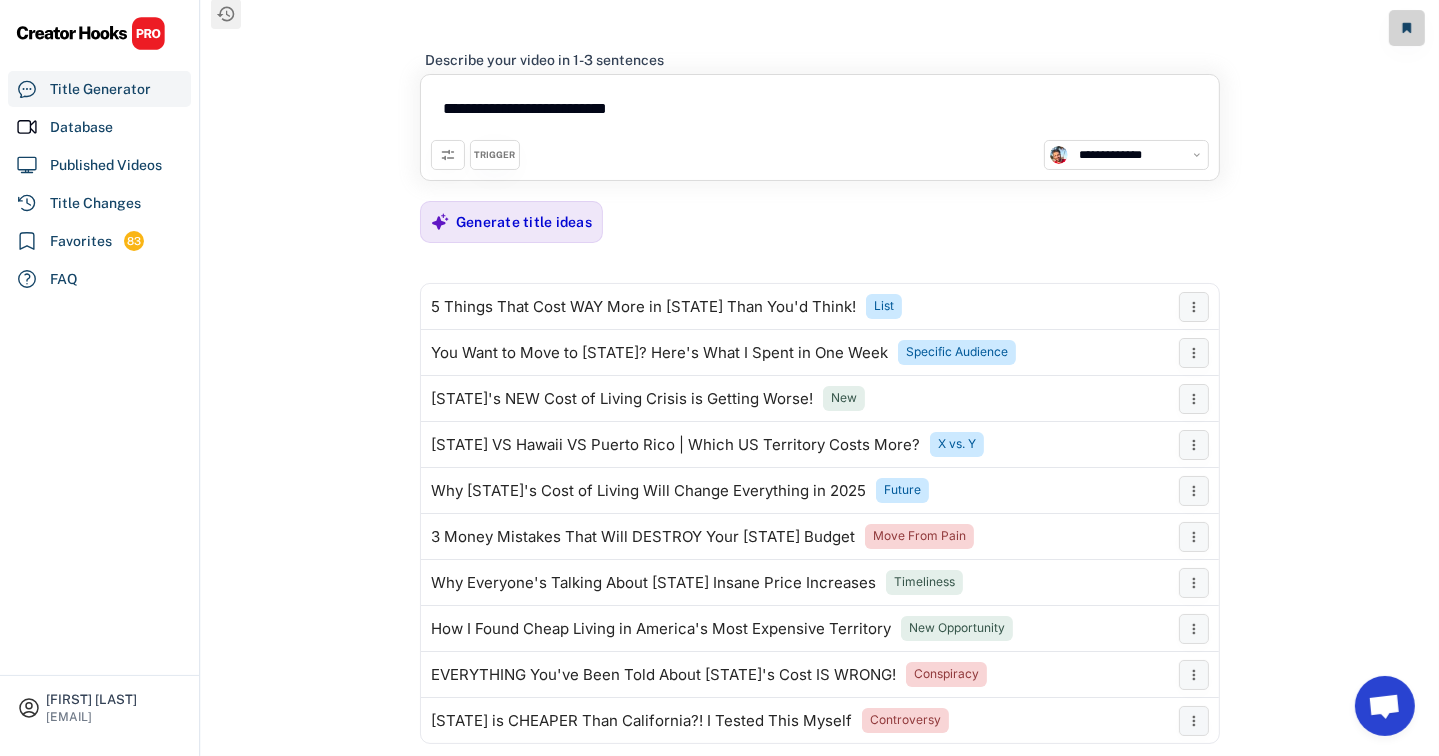 scroll, scrollTop: 85, scrollLeft: 0, axis: vertical 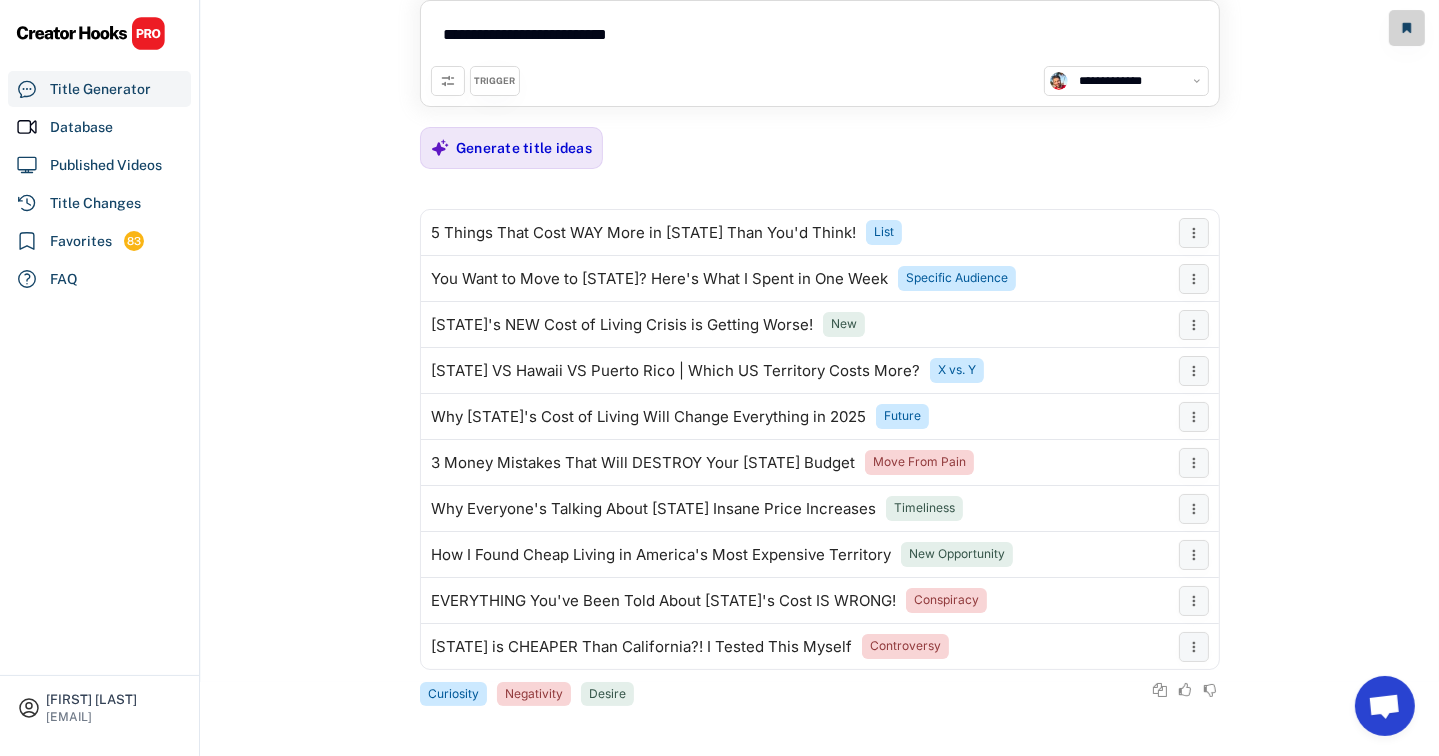 click on "**********" at bounding box center (820, 38) 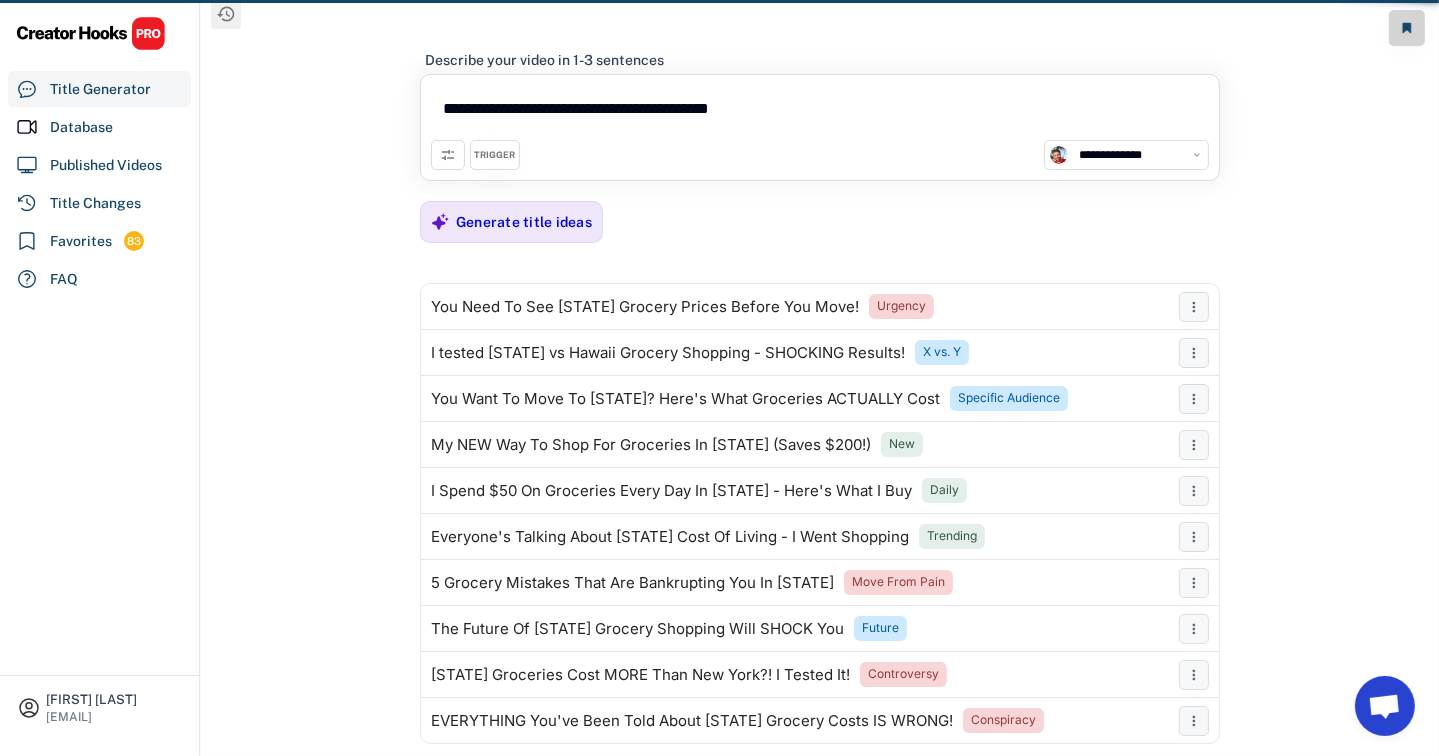scroll, scrollTop: 85, scrollLeft: 0, axis: vertical 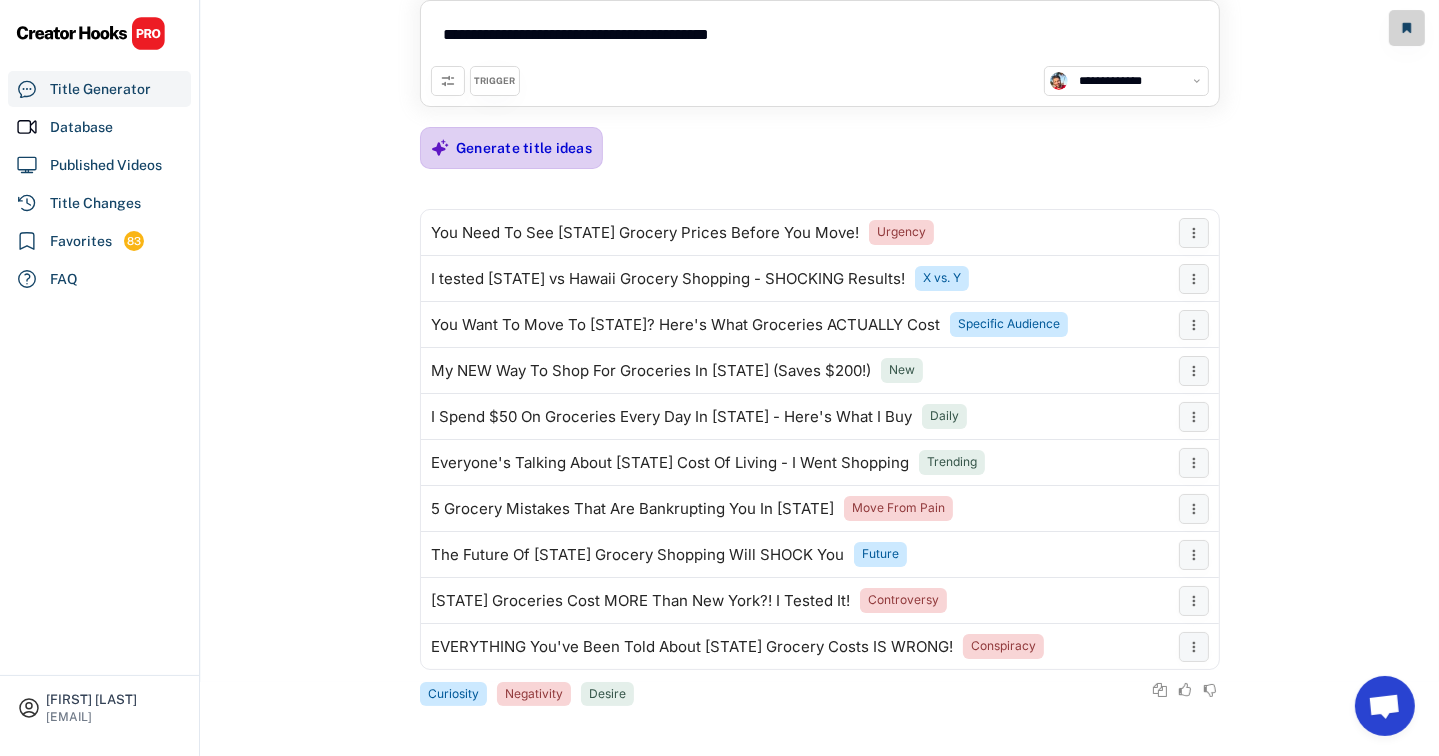 click on "Generate title ideas" at bounding box center [524, 148] 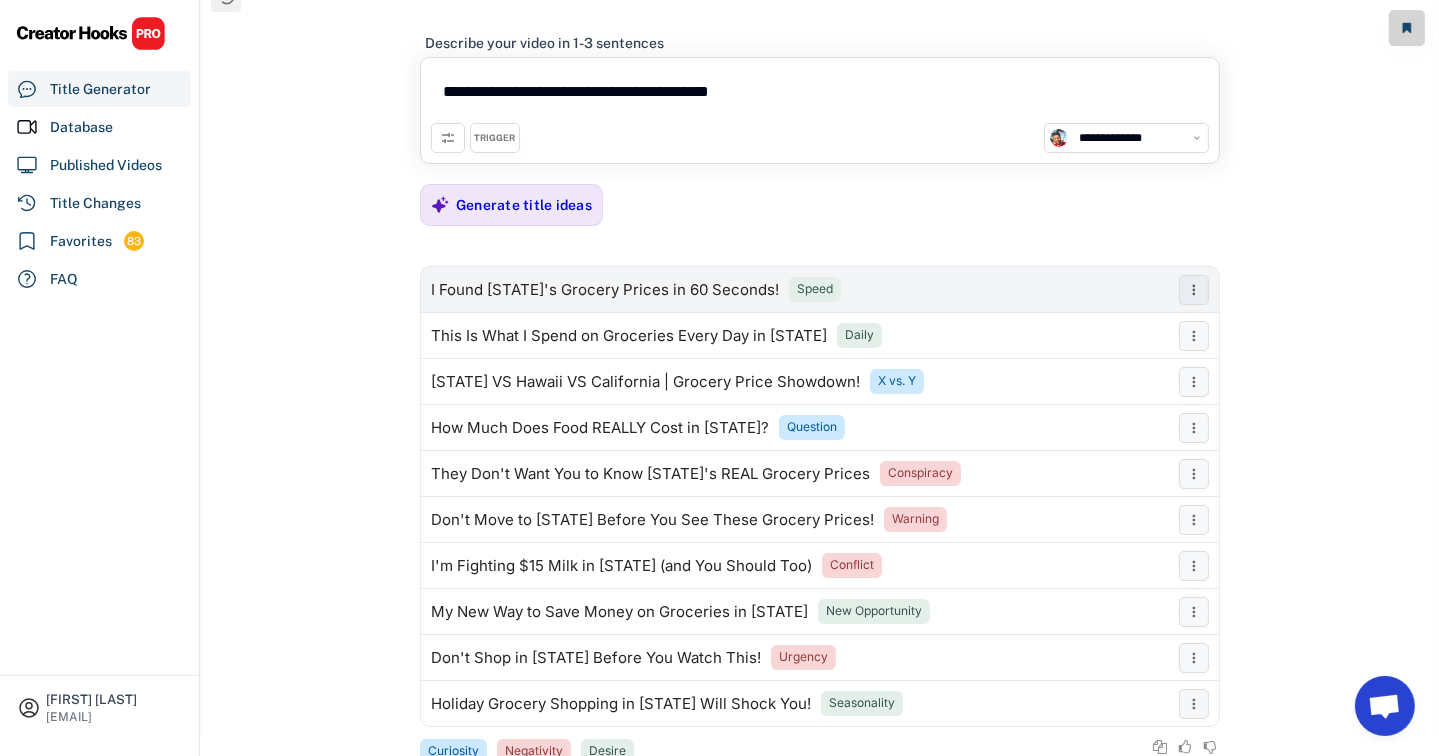 scroll, scrollTop: 0, scrollLeft: 0, axis: both 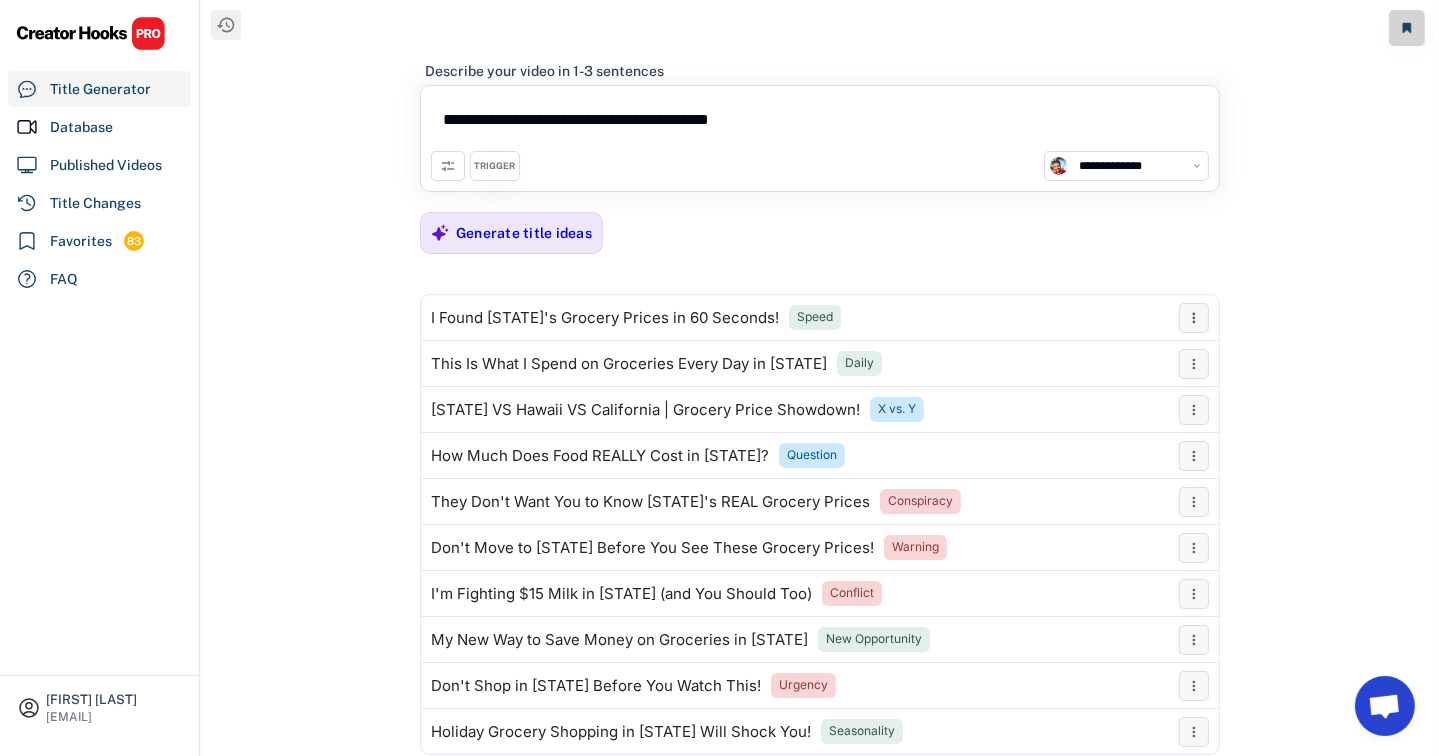 drag, startPoint x: 679, startPoint y: 126, endPoint x: 735, endPoint y: 126, distance: 56 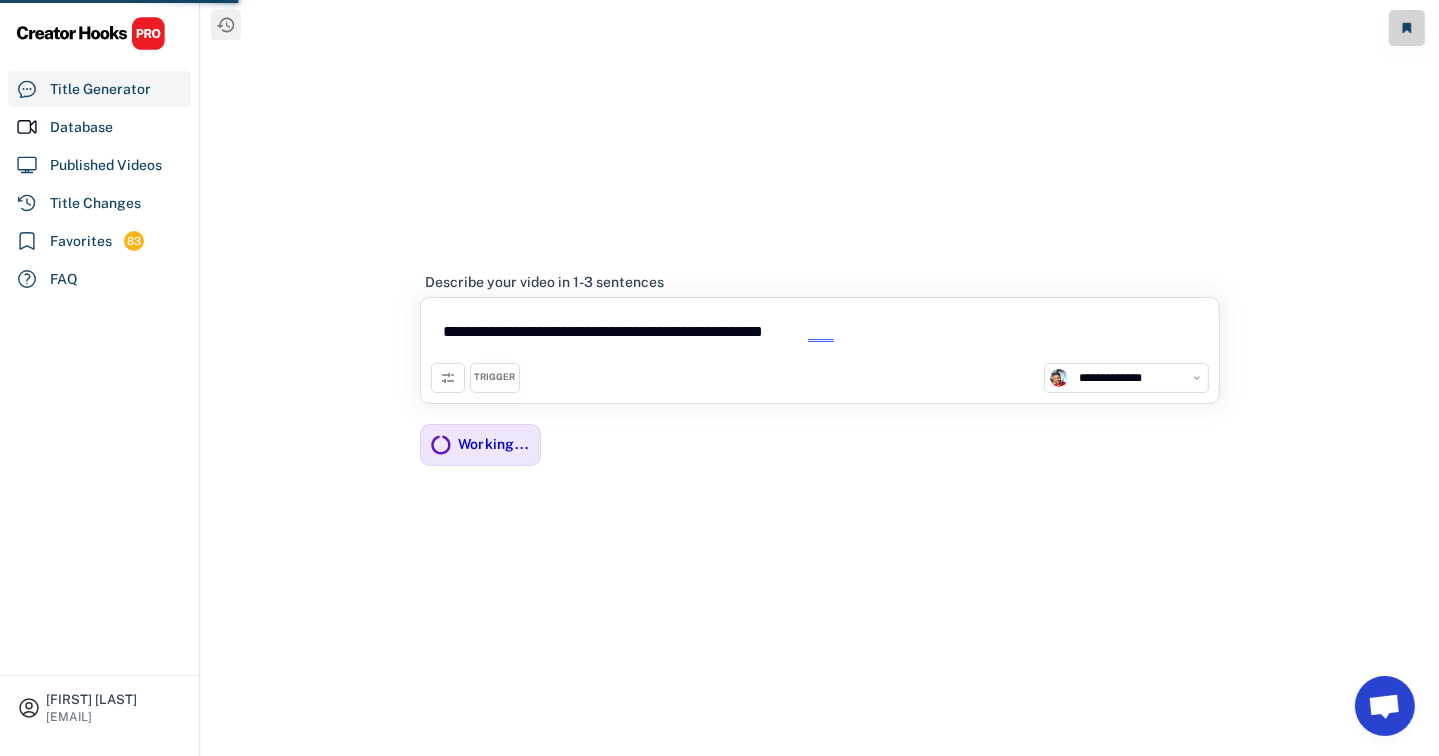 type on "**********" 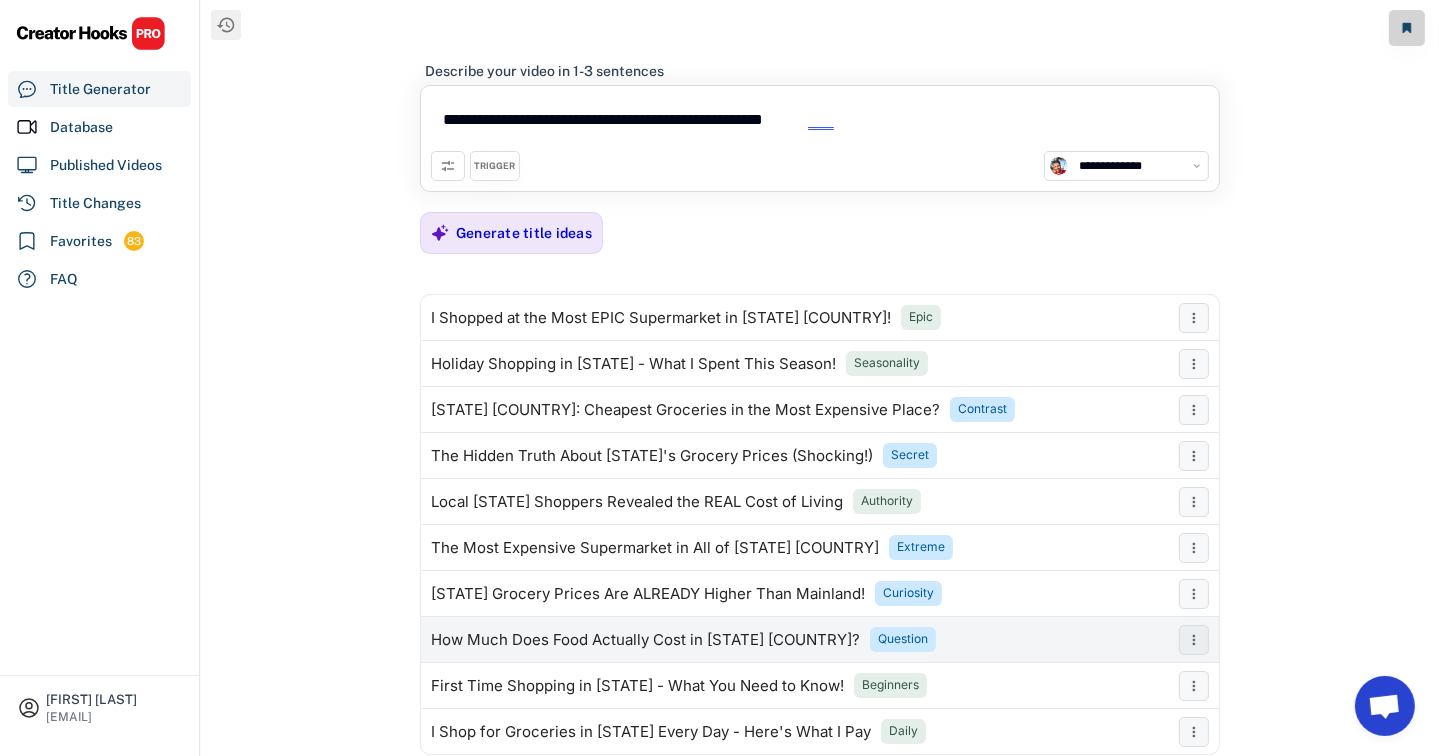 click on "How Much Does Food Actually Cost in [STATE] [COUNTRY]? Question" at bounding box center (795, 640) 